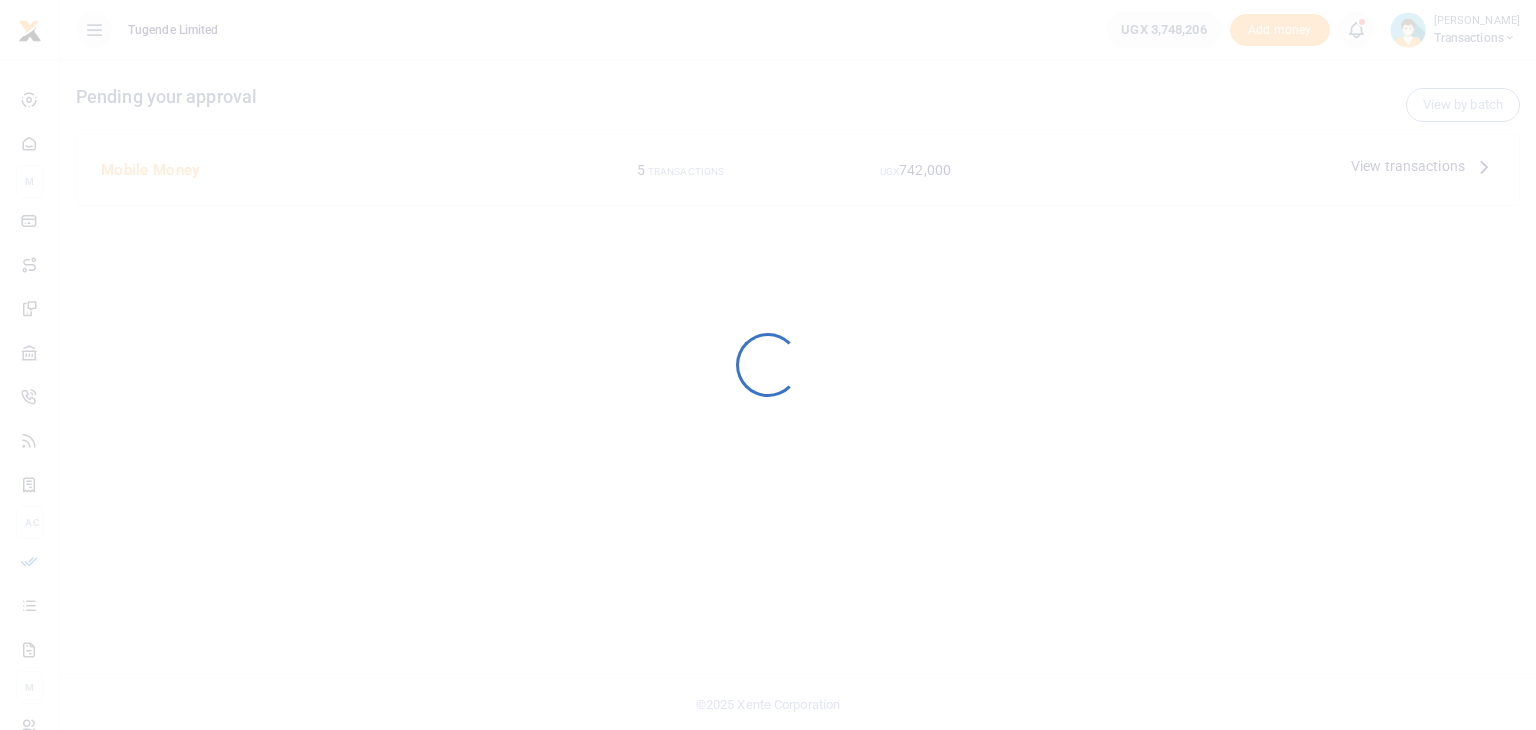 scroll, scrollTop: 0, scrollLeft: 0, axis: both 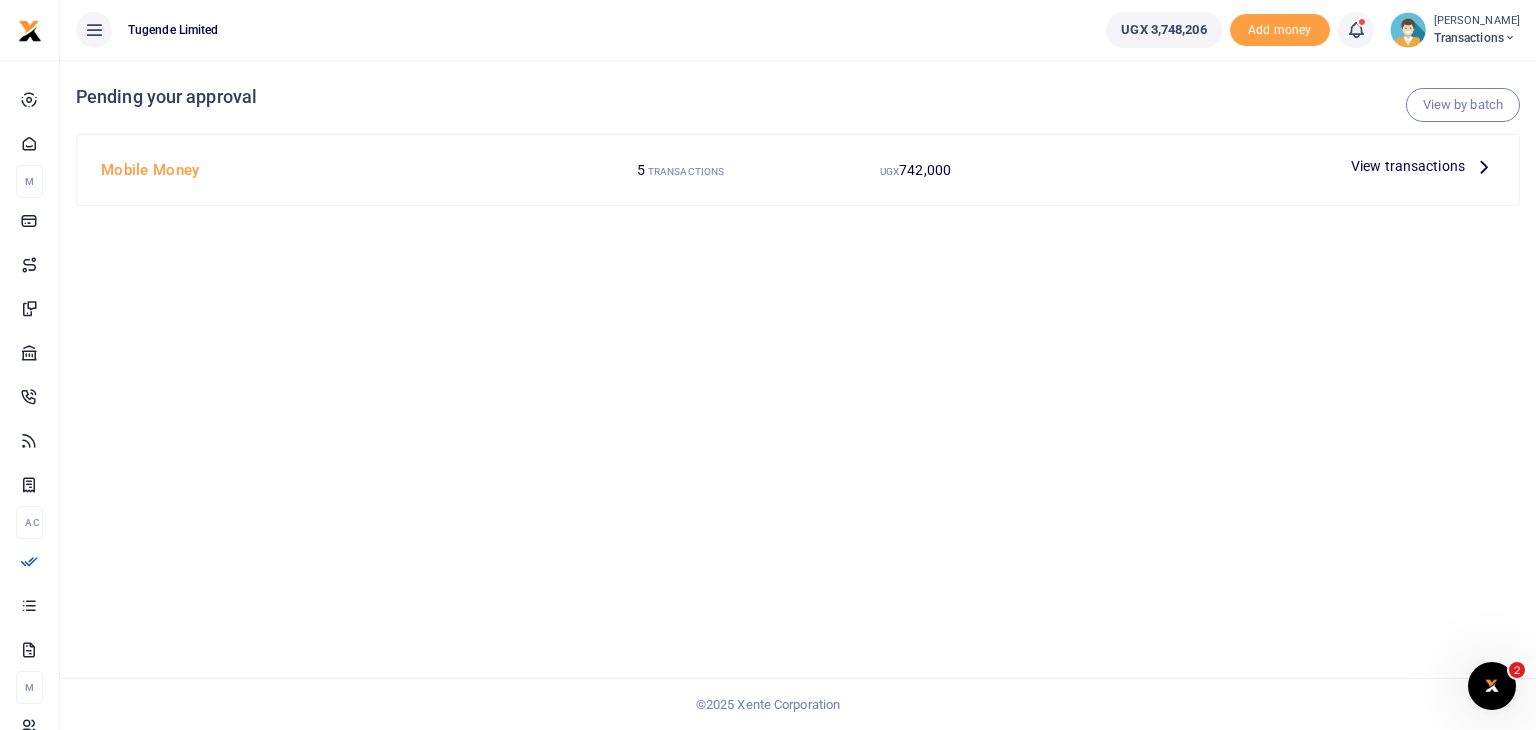 click on "View transactions" at bounding box center (1408, 166) 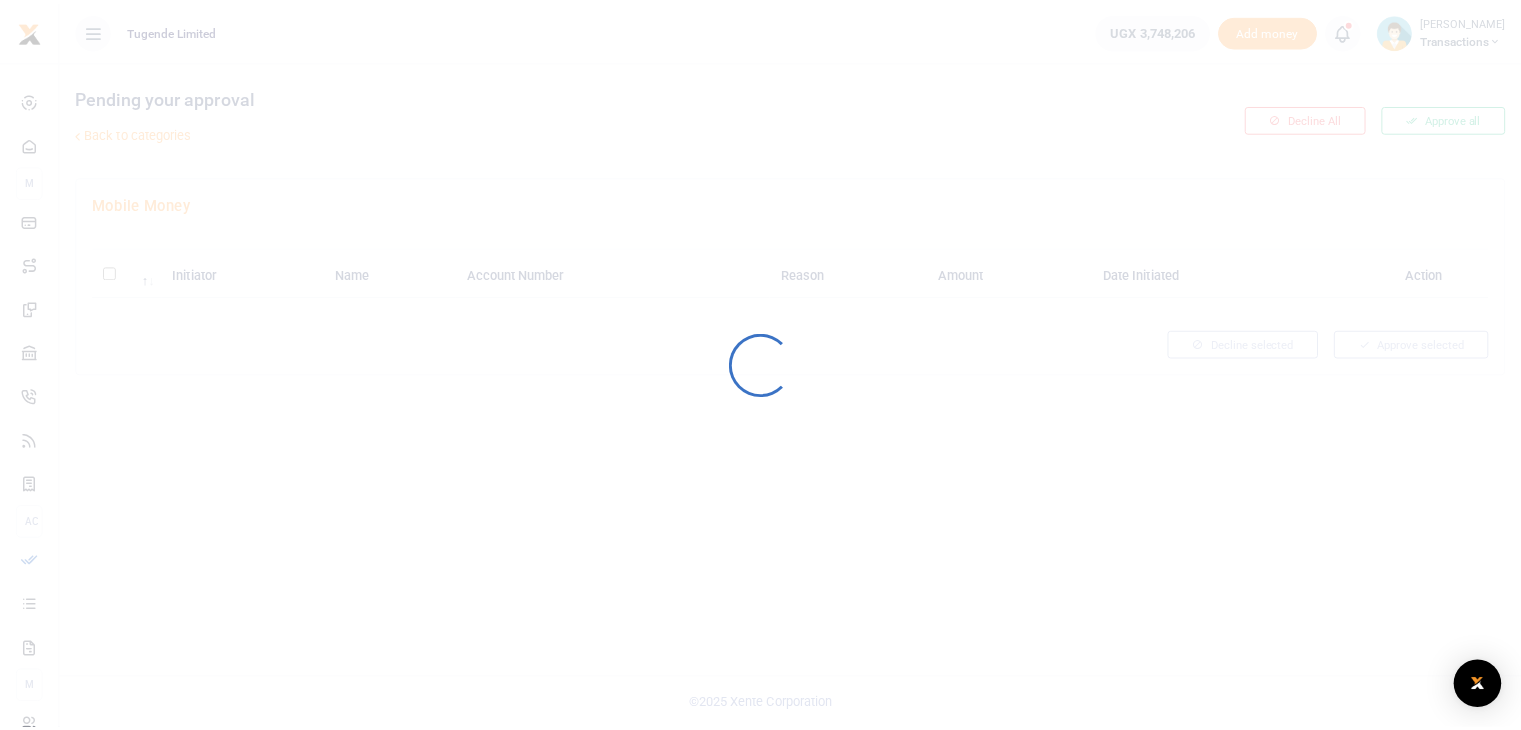 scroll, scrollTop: 0, scrollLeft: 0, axis: both 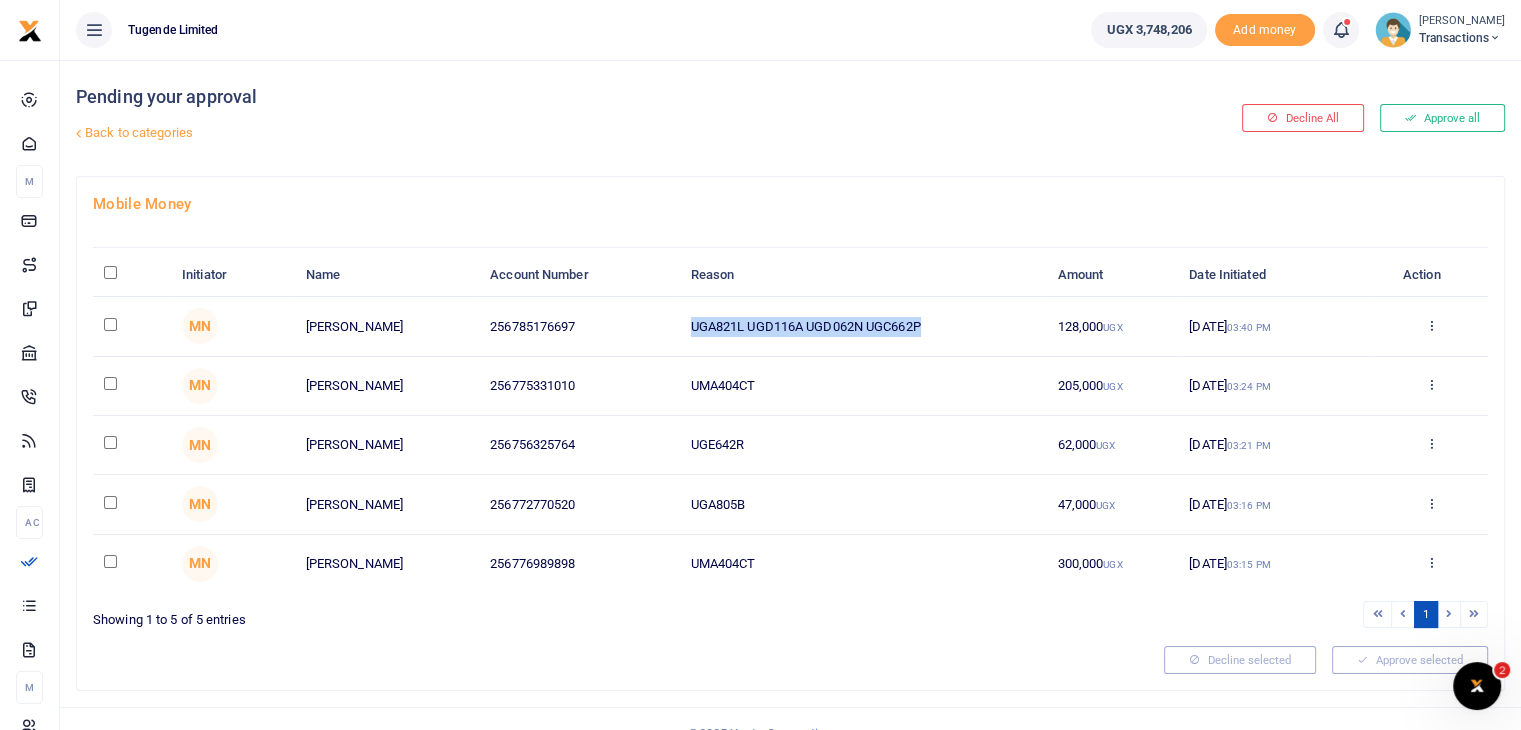 drag, startPoint x: 693, startPoint y: 328, endPoint x: 933, endPoint y: 307, distance: 240.91699 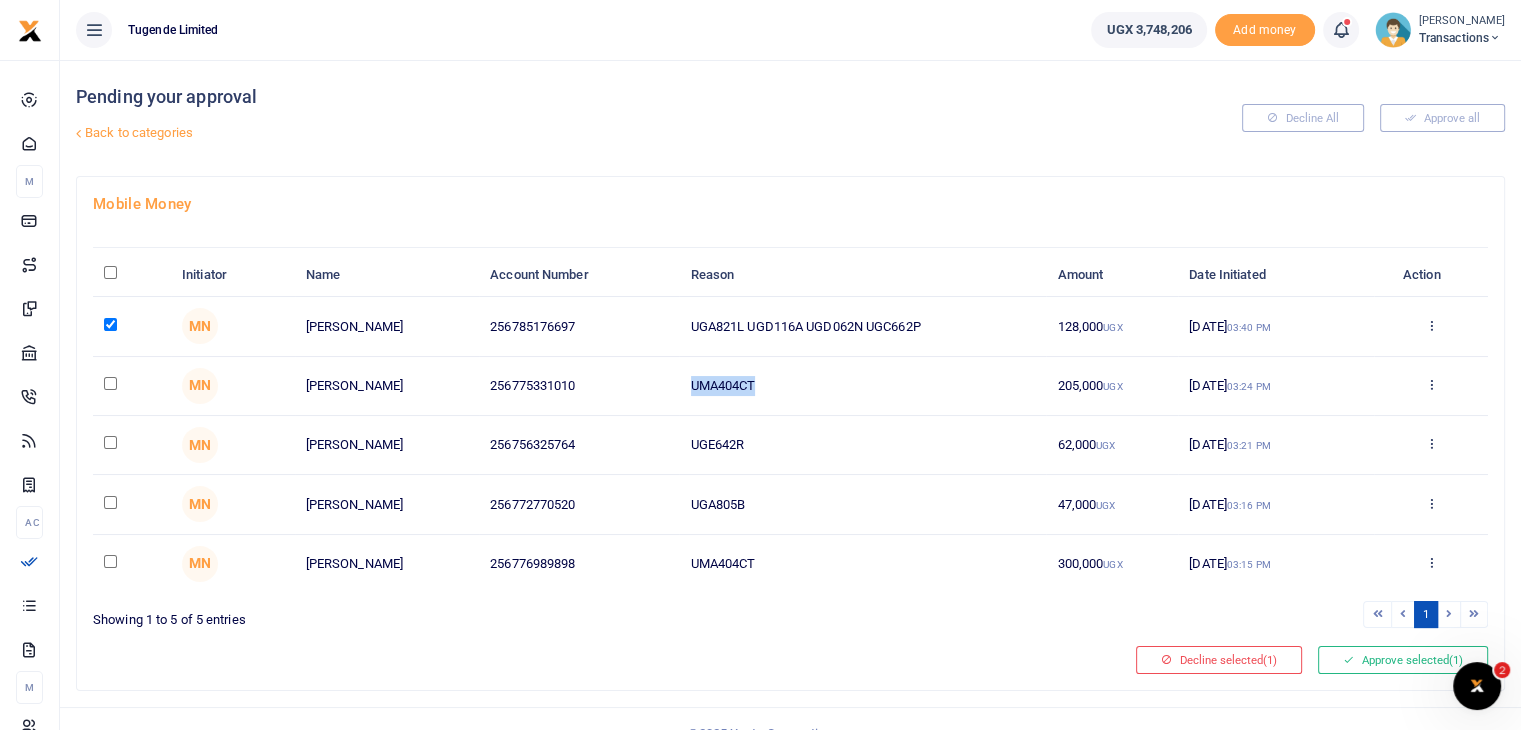 drag, startPoint x: 688, startPoint y: 382, endPoint x: 816, endPoint y: 371, distance: 128.47179 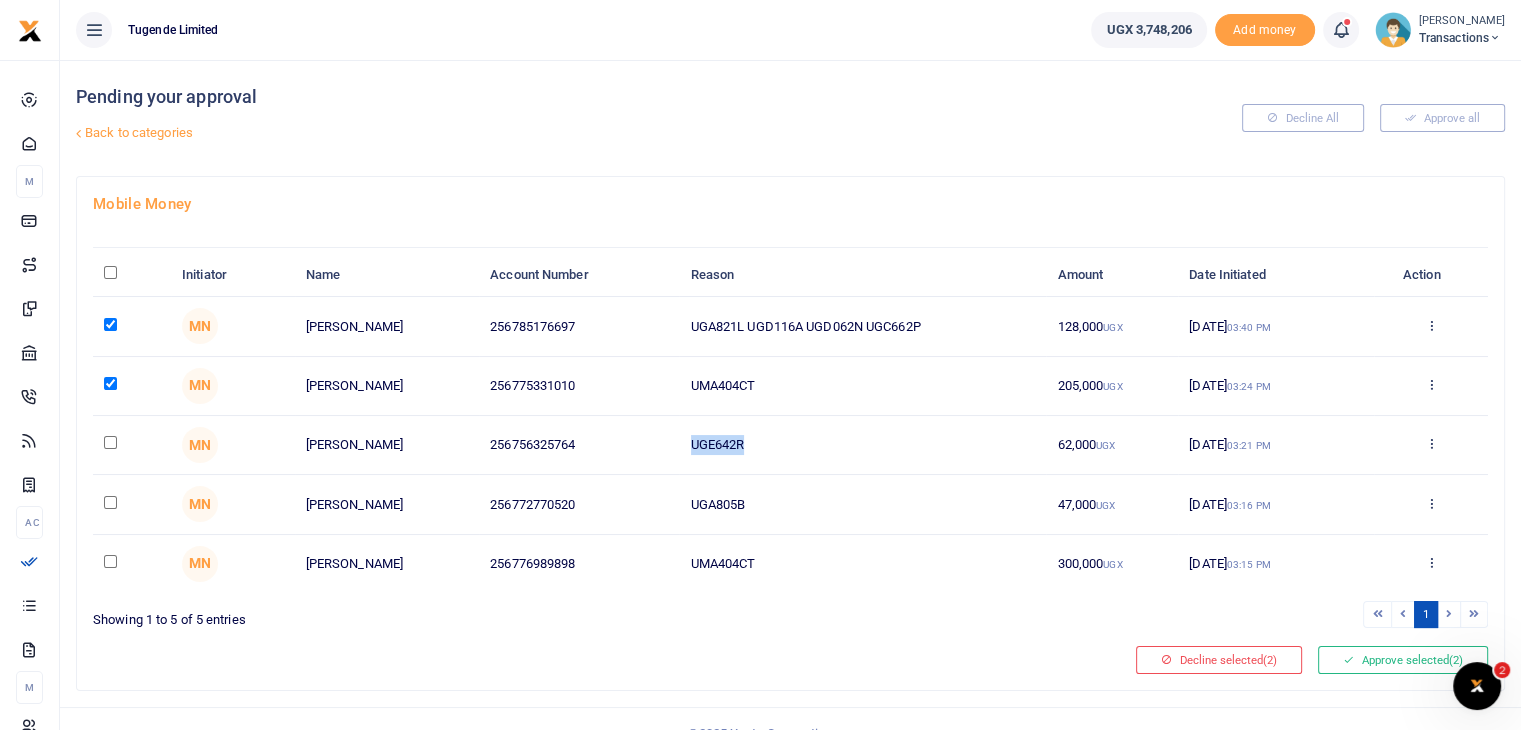 drag, startPoint x: 687, startPoint y: 453, endPoint x: 809, endPoint y: 445, distance: 122.26202 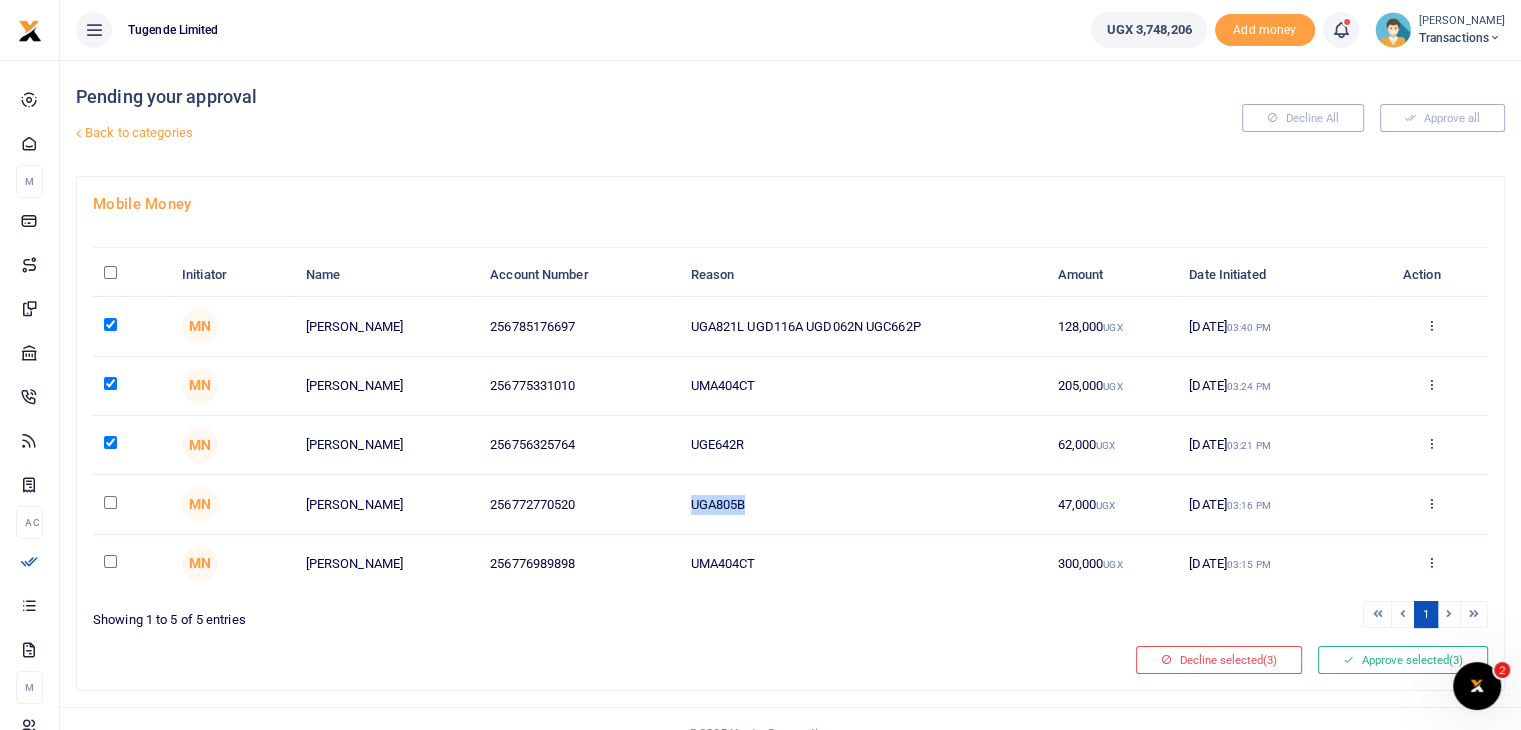 drag, startPoint x: 692, startPoint y: 499, endPoint x: 800, endPoint y: 487, distance: 108.66462 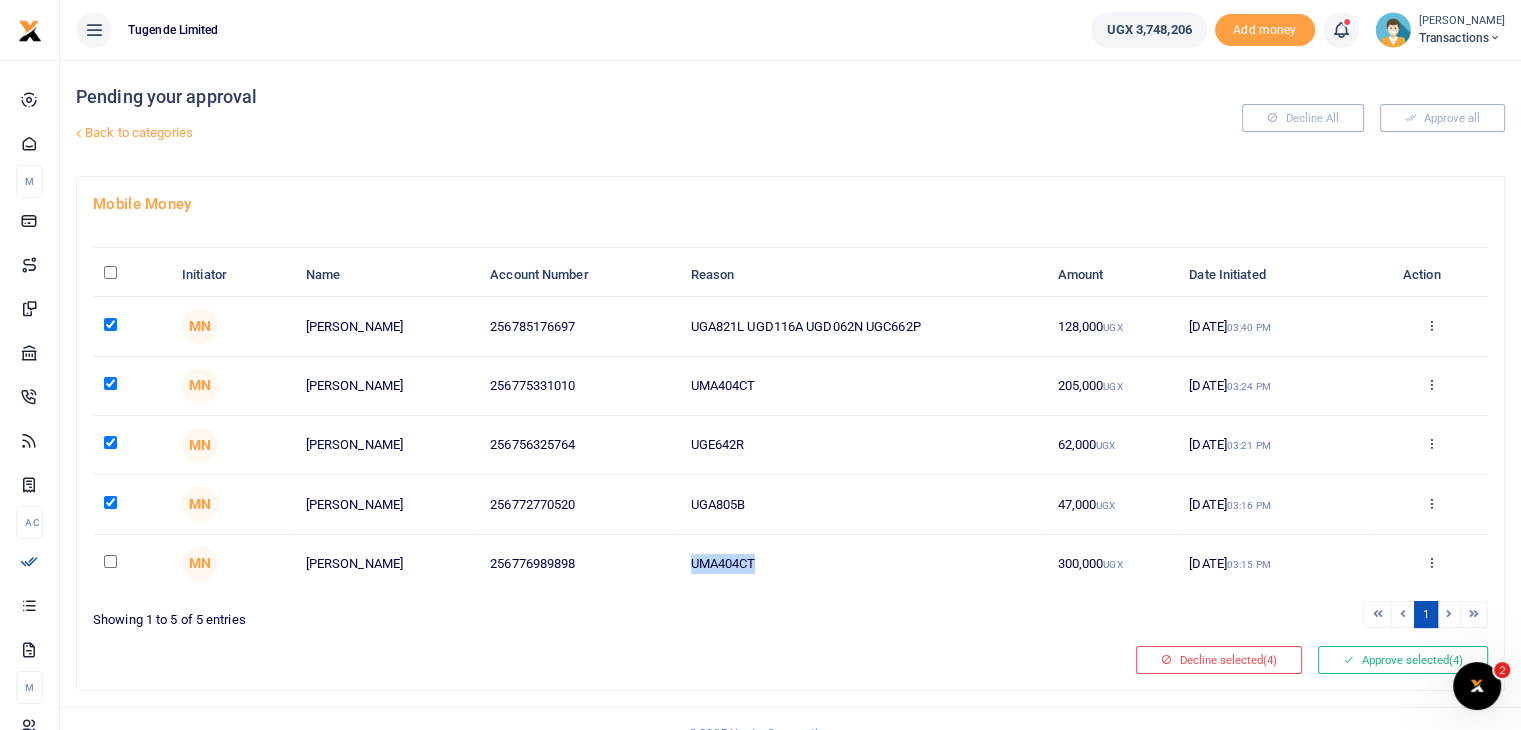 drag, startPoint x: 691, startPoint y: 562, endPoint x: 812, endPoint y: 558, distance: 121.0661 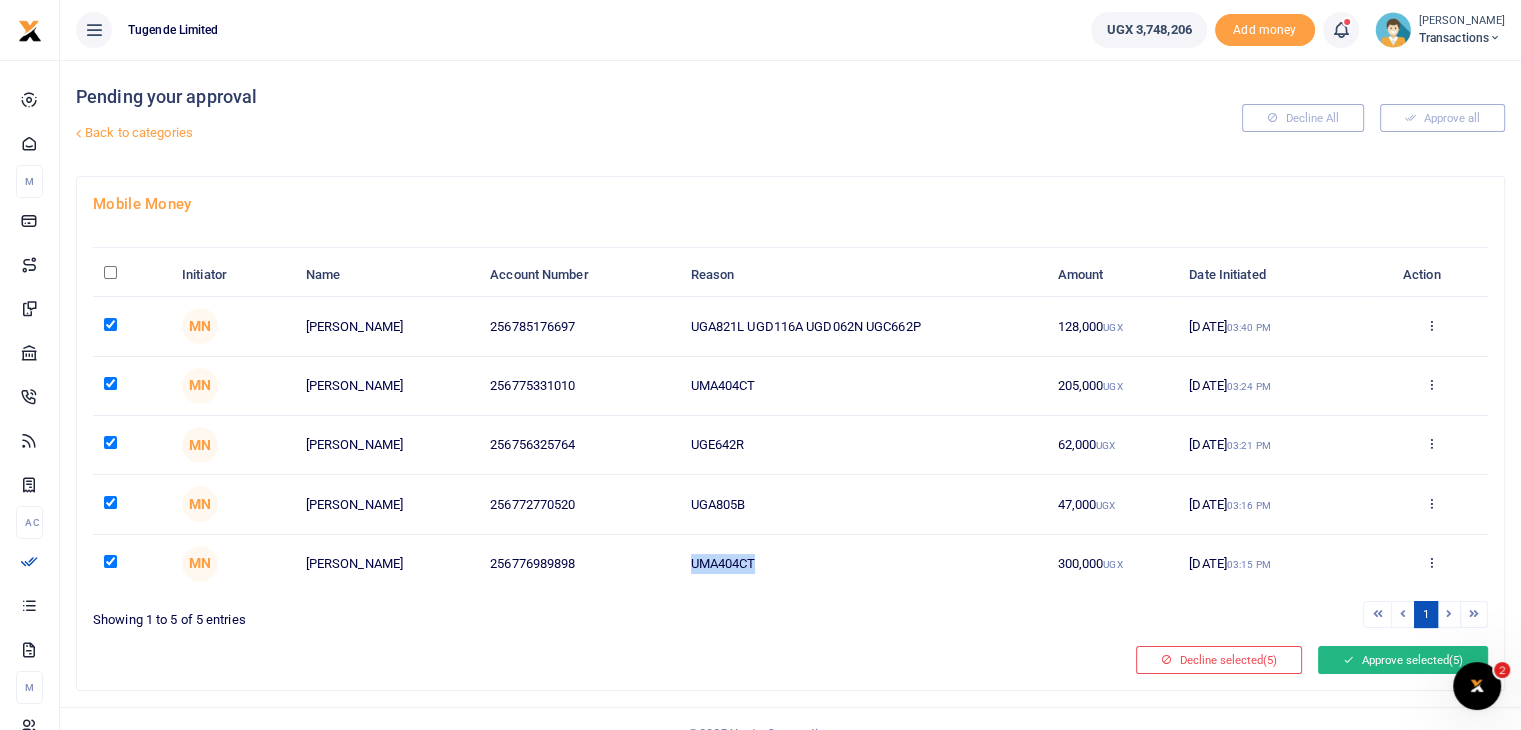 click on "Approve selected  (5)" at bounding box center [1403, 660] 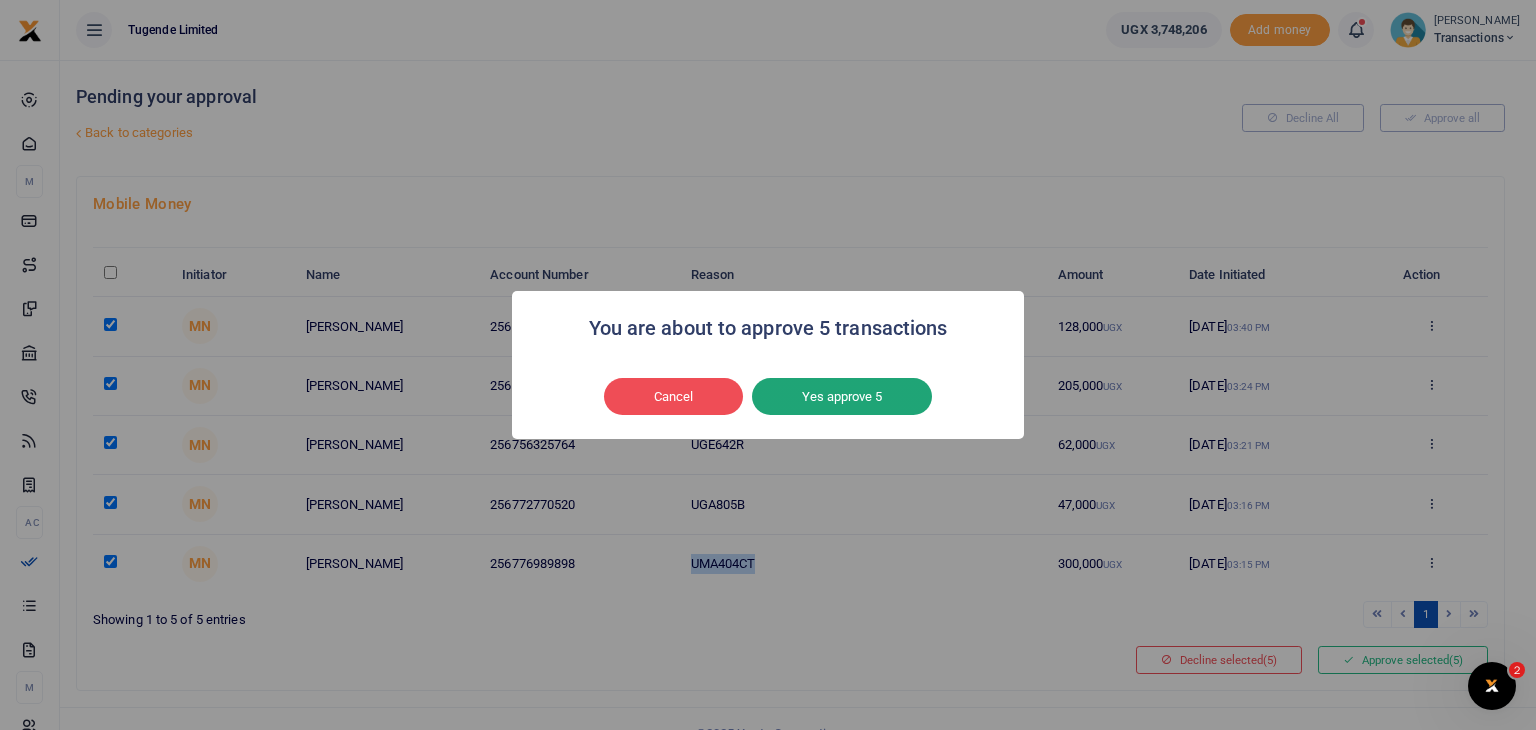click on "Yes approve 5" at bounding box center (842, 397) 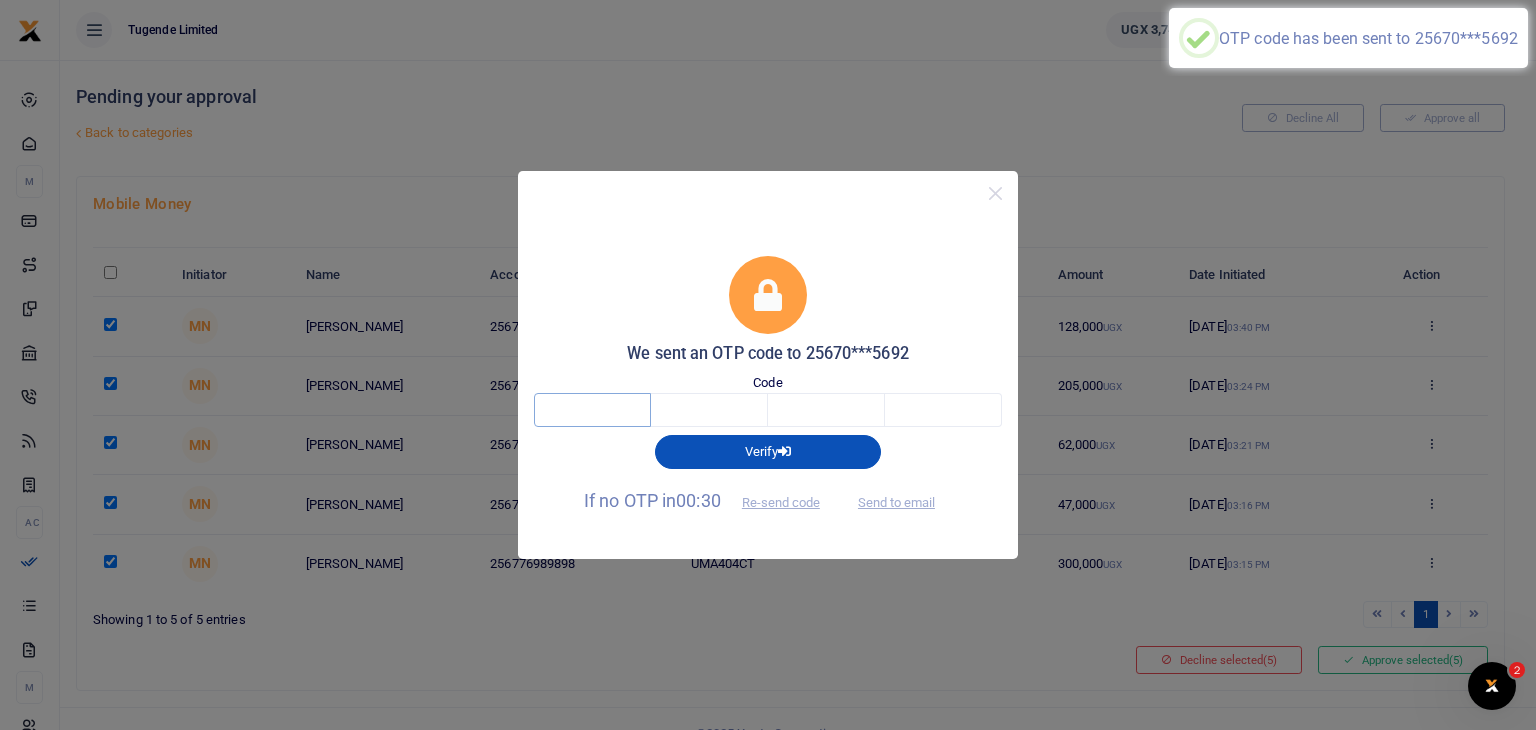 click at bounding box center (592, 410) 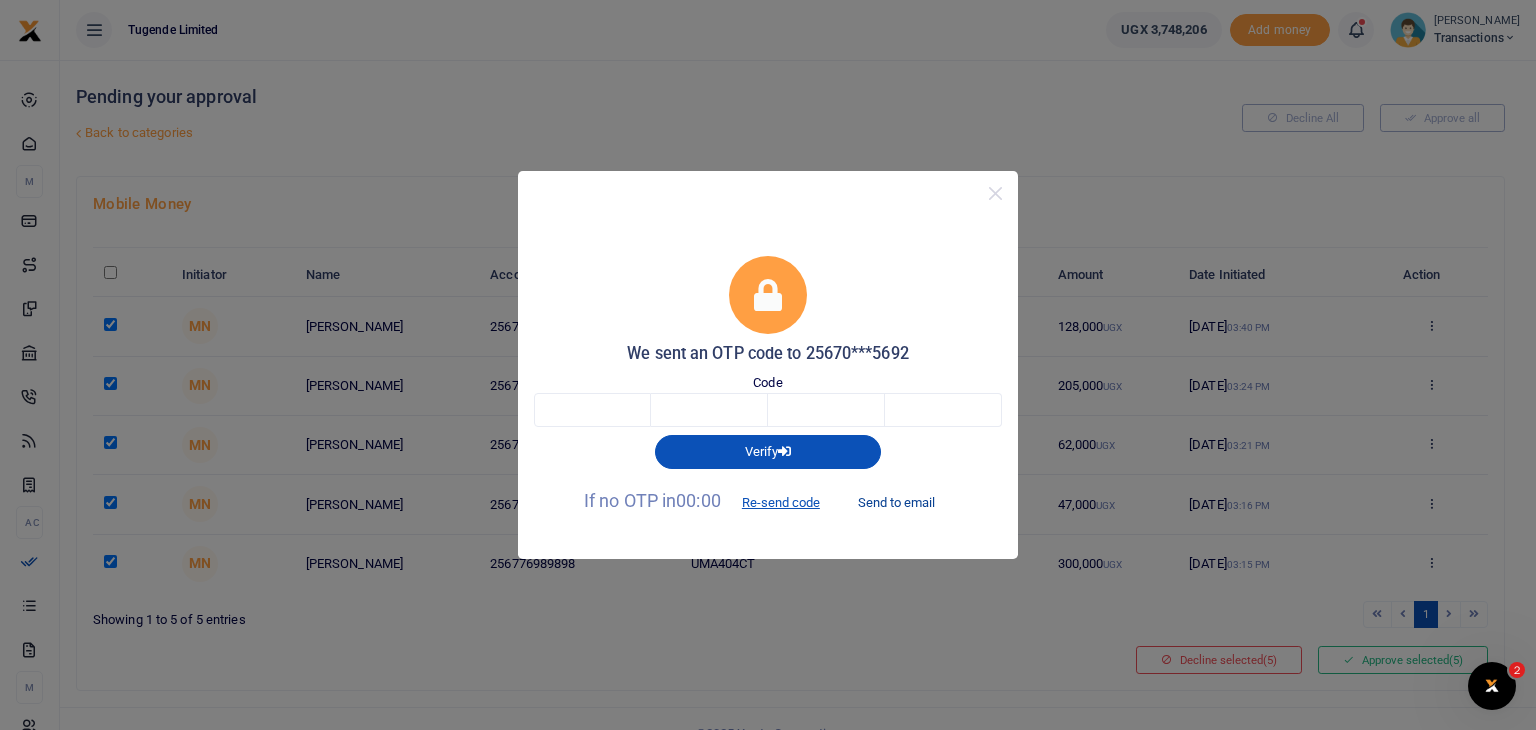 click on "Send to email" at bounding box center (896, 502) 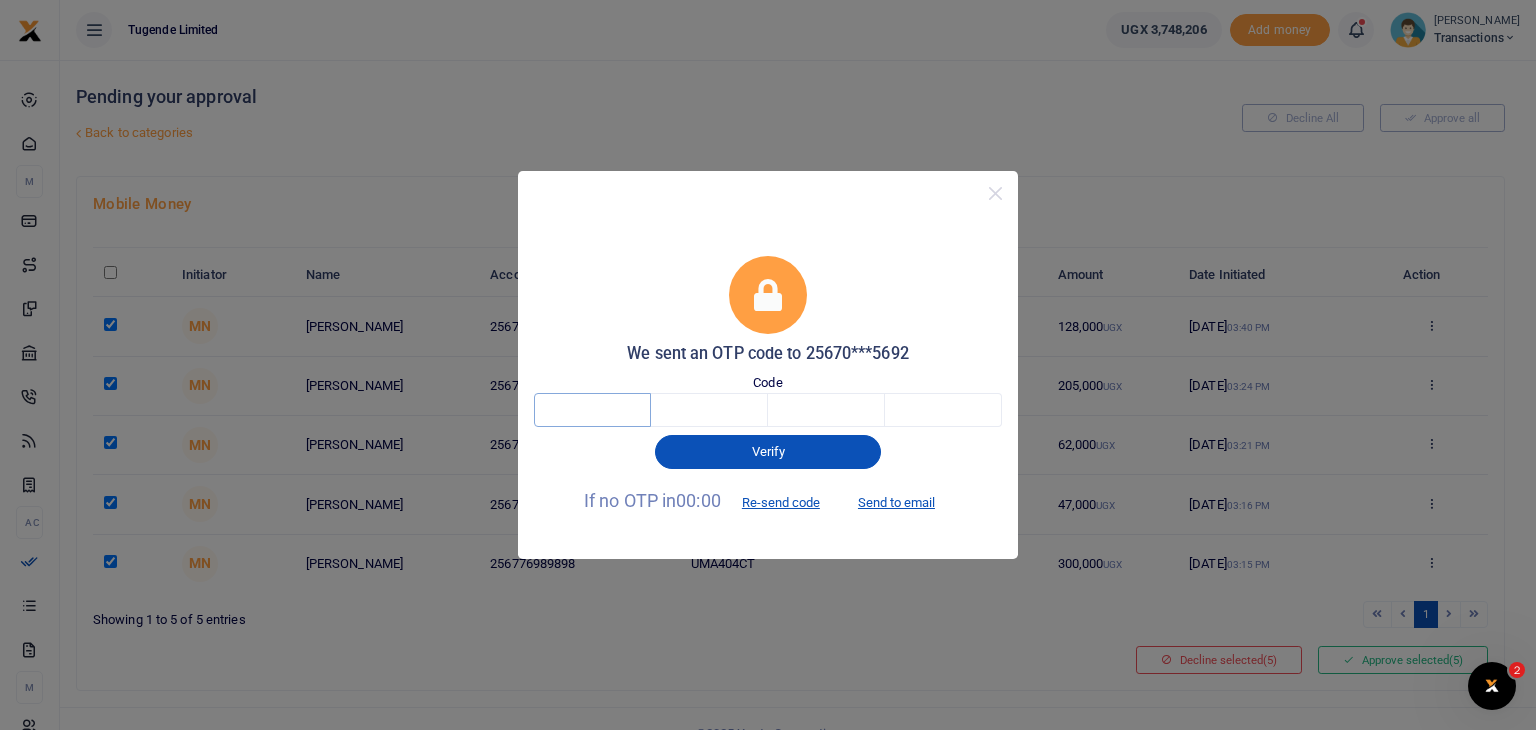 click at bounding box center [592, 410] 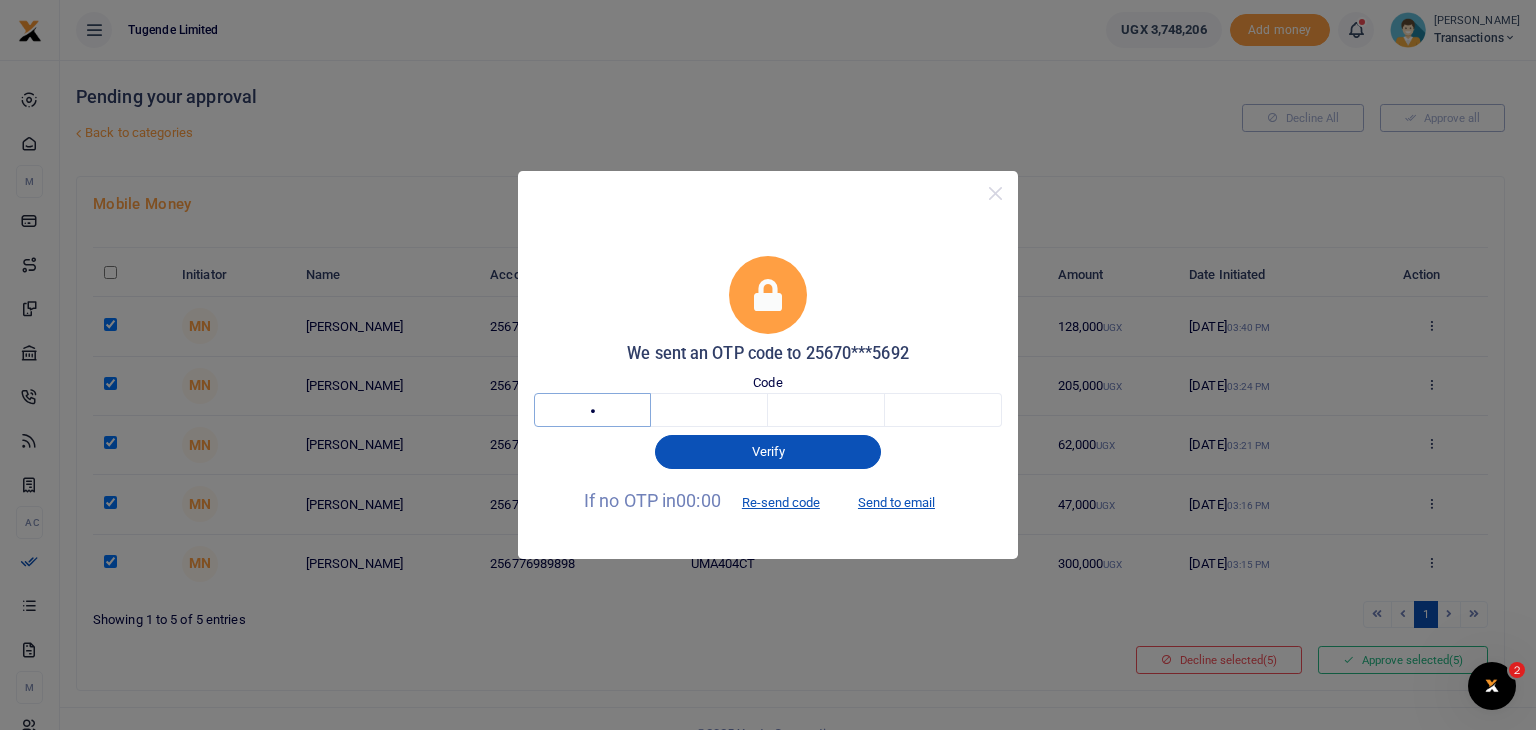 type on "6" 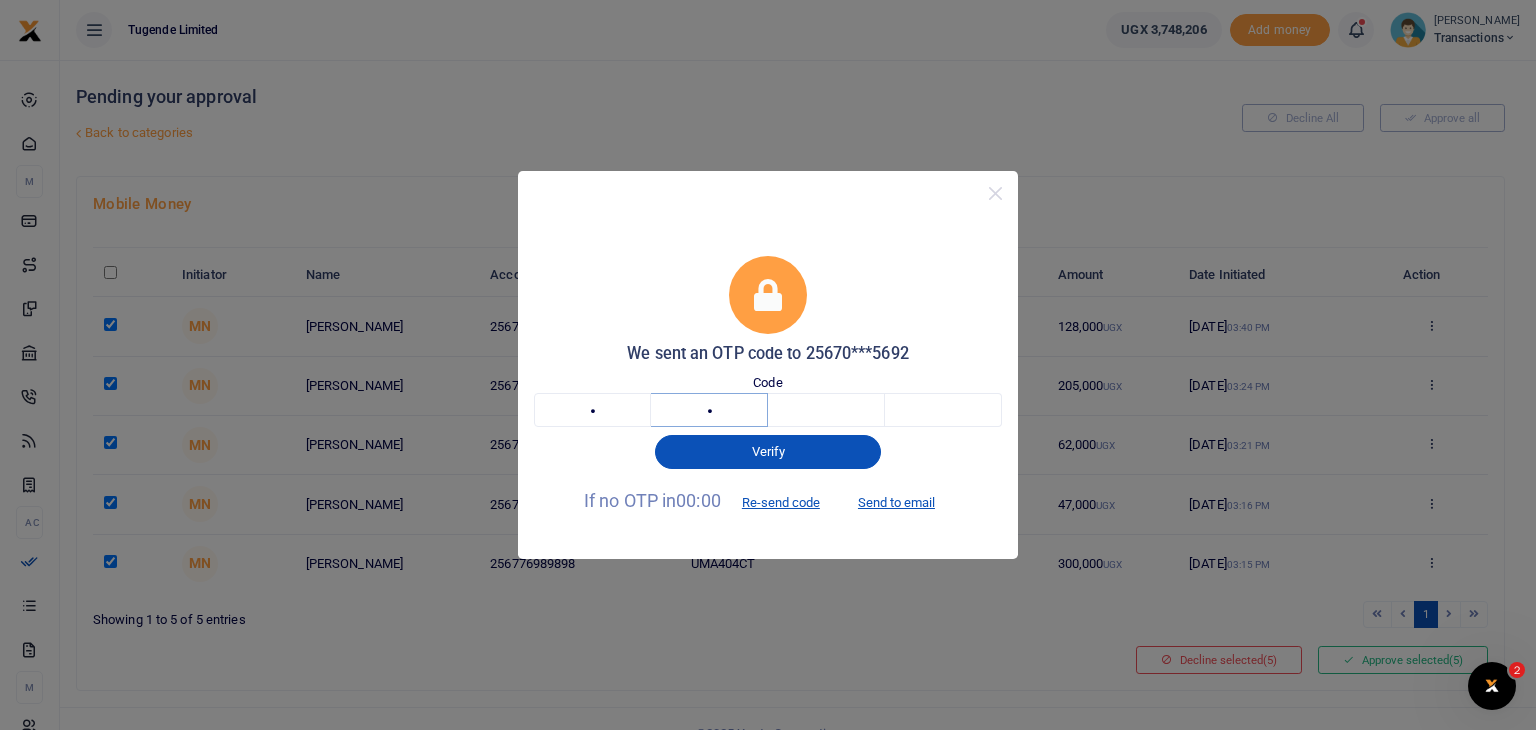 type on "8" 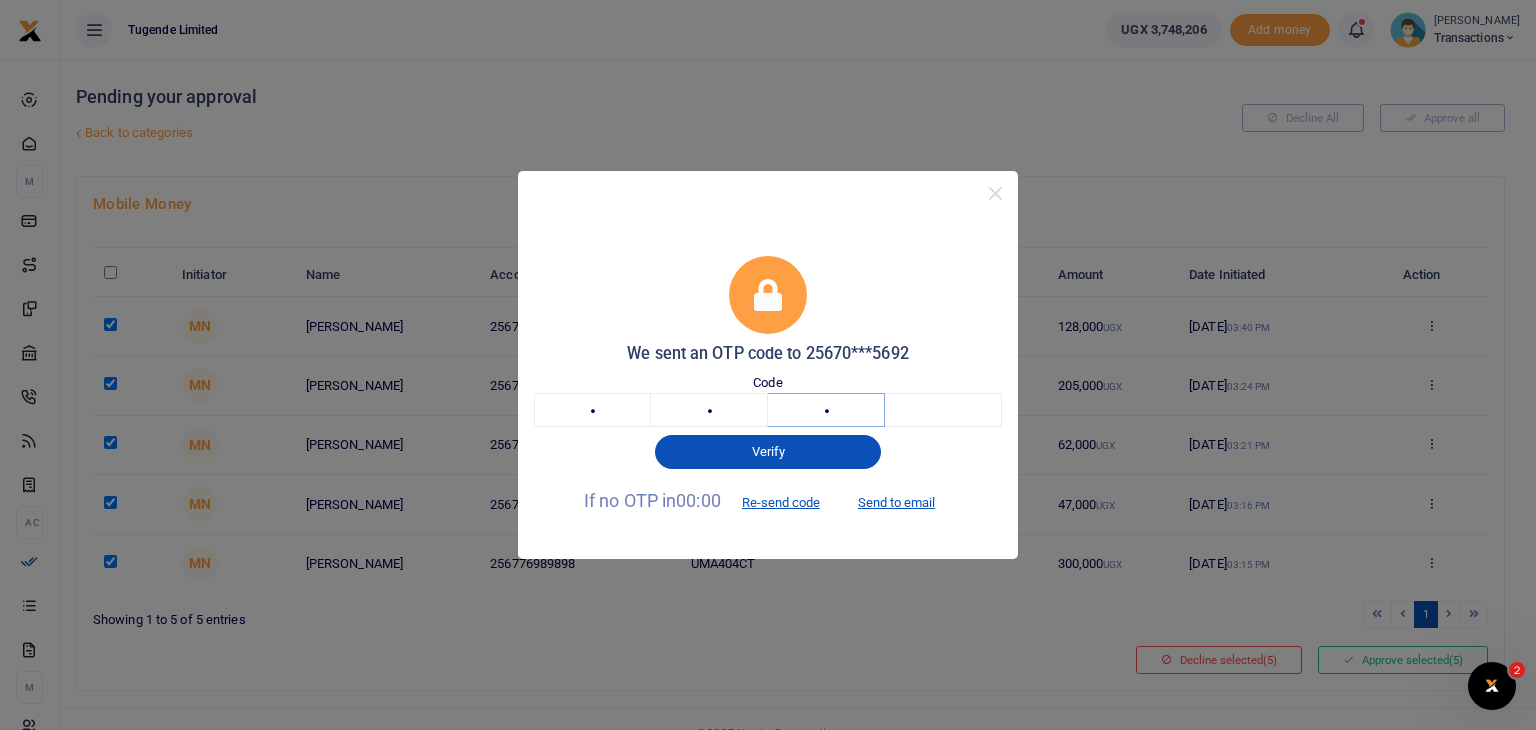 type on "0" 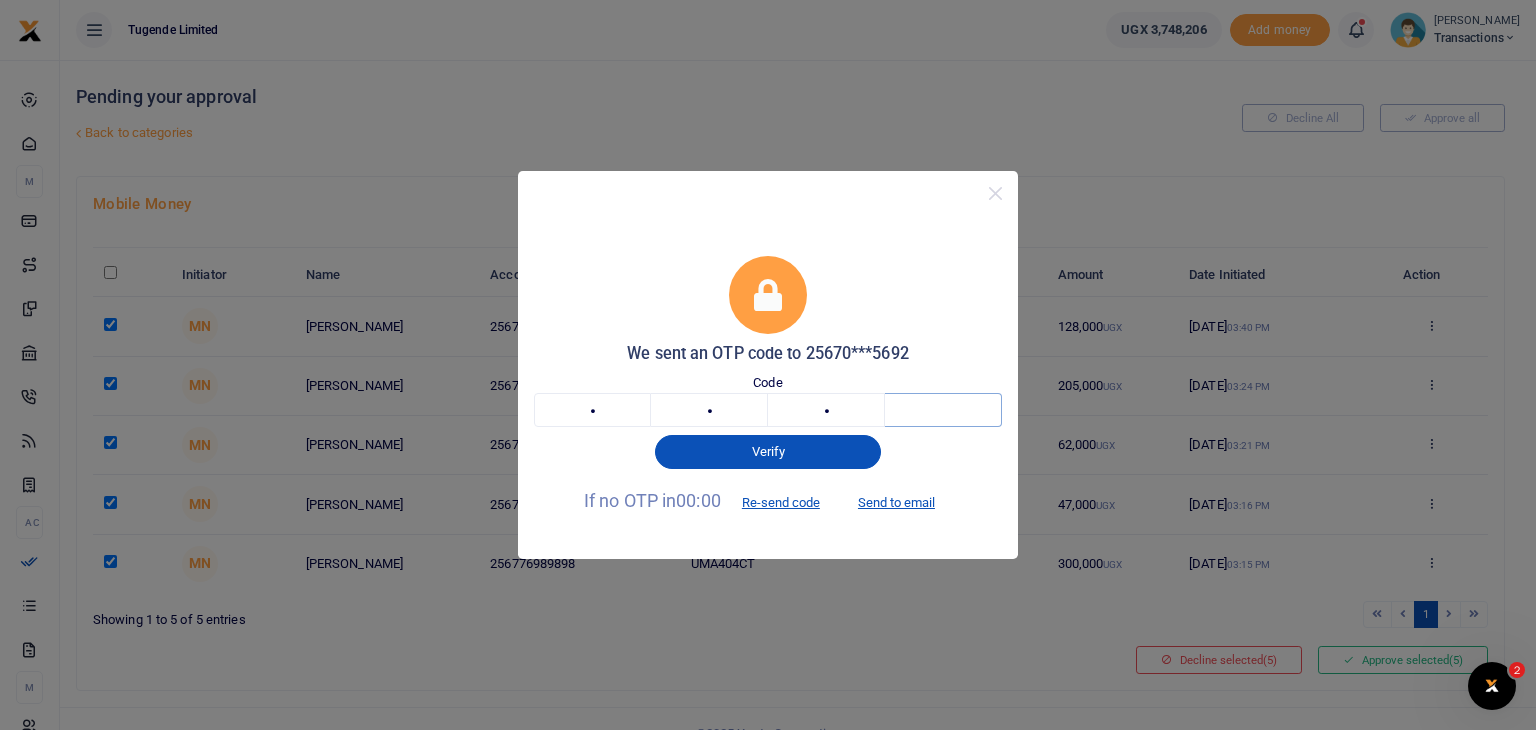 type on "4" 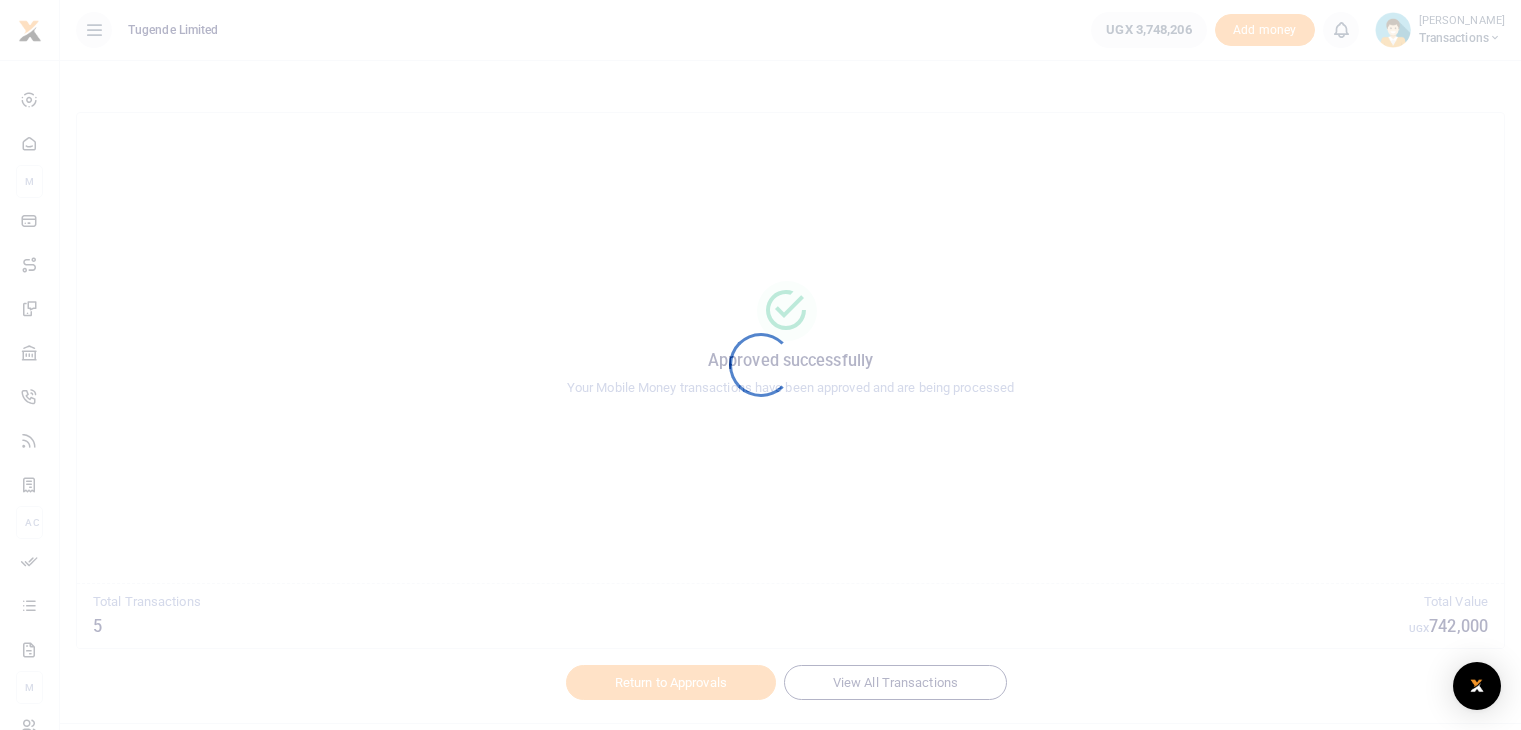 scroll, scrollTop: 0, scrollLeft: 0, axis: both 